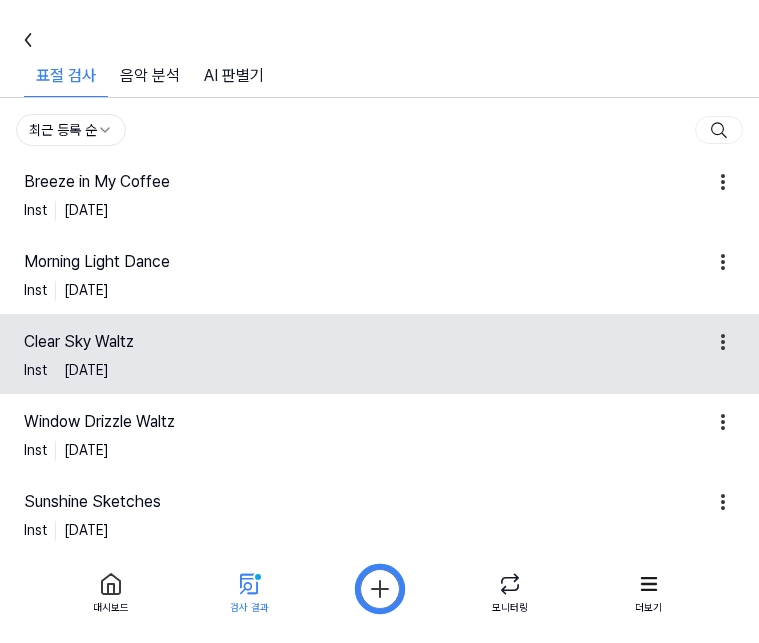 scroll, scrollTop: 0, scrollLeft: 0, axis: both 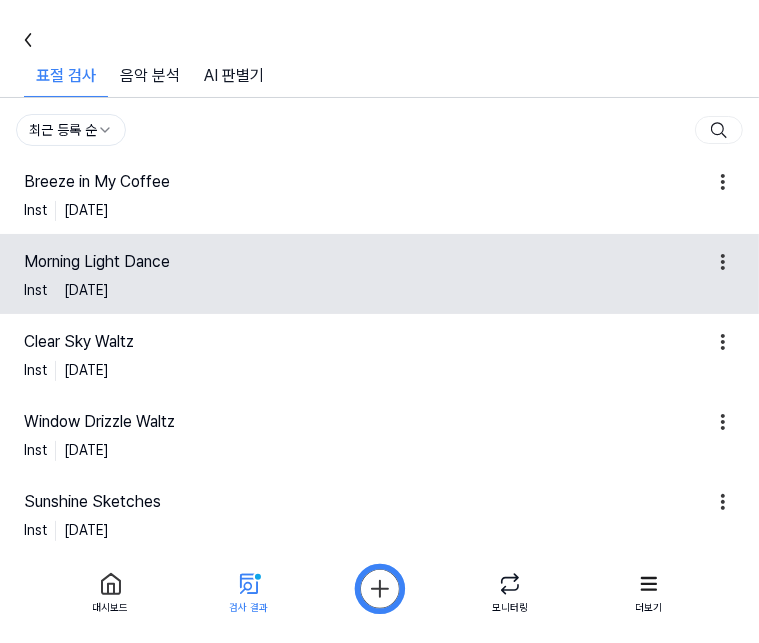 click on "Morning Light Dance Inst [DATE]" at bounding box center [379, 274] 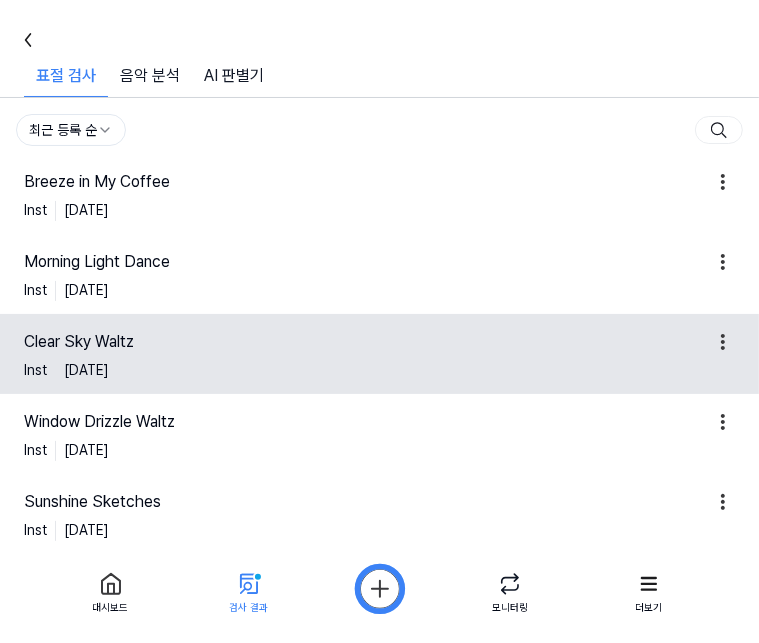 click on "Inst [DATE]" at bounding box center (379, 370) 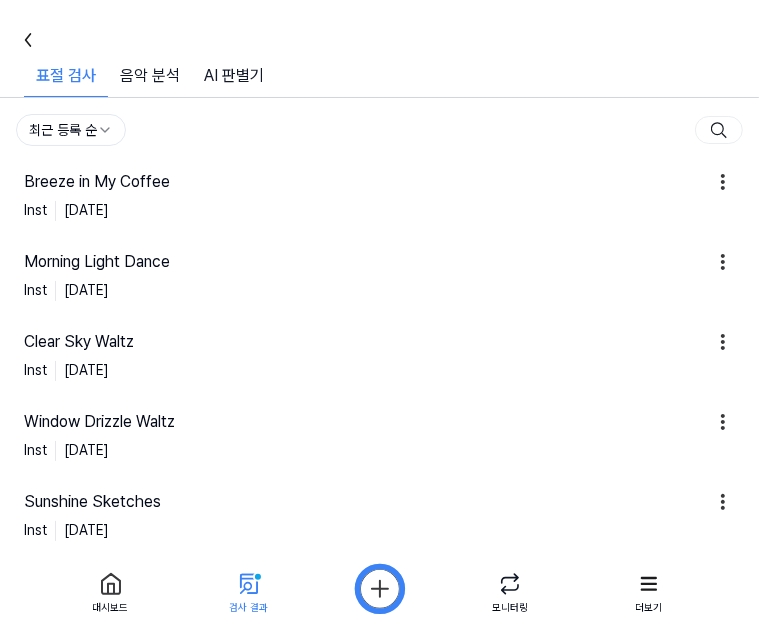 click on "대시보드 커뮤니티 가격안내 업데이트 문의하기 38 Jazzy Sons 대시보드 표절 검사 3 음악 분석 Beta AI 판별기 Beta 모니터링 📋  설문조사 음원 표절 검사를 사용해보니 어떠셨나요? 여러분의 피드백을 기다리고 있습니다!  설문조사 하러 가기 스탠다드    플랜 표절 검사를 할 수 있습니다. 남은 모니터링 3   곡 더 보기 대시보드 표절 검사 표절 검사 표절 검사 음악 분석 AI 판별기 전체 악기 보컬 악기 + 보컬 최근 등록 순 Breeze in My Coffee Inst [DATE] Morning Light Dance Inst [DATE] Clear Sky Waltz Inst [DATE] Window Drizzle Waltz Inst [DATE] Sunshine Sketches Inst [DATE] Rainlight Reverie Inst [DATE] Rainlight Reverie (1) Inst [DATE] Clouds Begin to Part Inst [DATE] Clouds Begin to Part (1) Inst [DATE] 11. Midnight Groove Circuit Inst [DATE] Previous 1 2 3 4 5 Next 대시보드 검사 결과 모니터링 더보기" at bounding box center (379, 321) 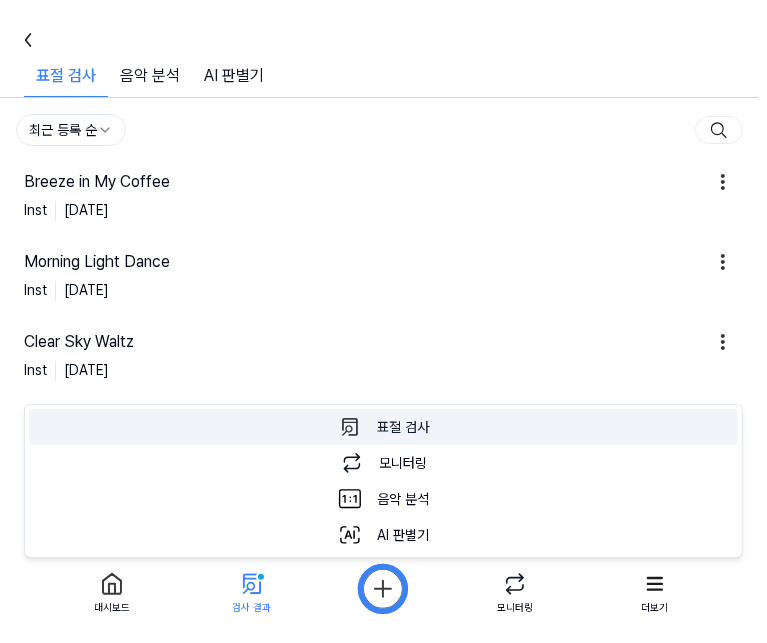 click on "표절 검사 표절 검사를 할 수 있습니다." at bounding box center (383, 427) 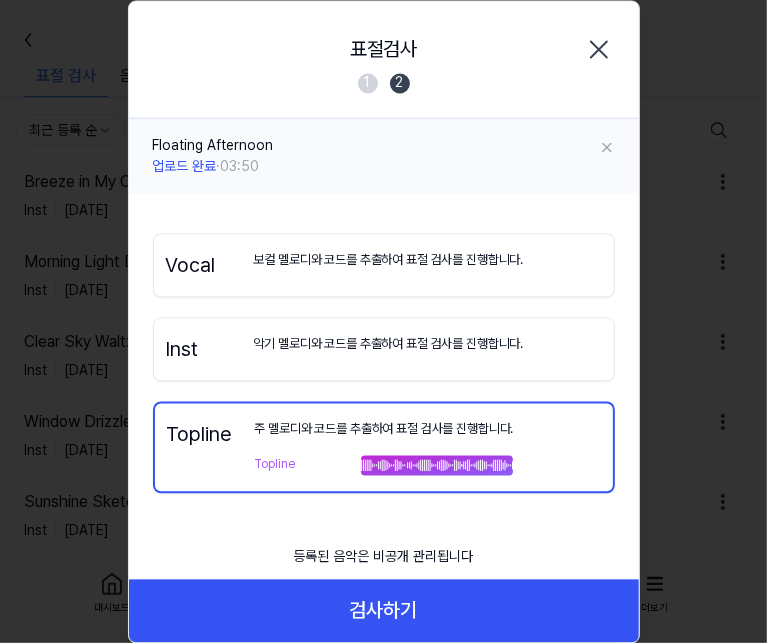 click on "Inst 악기 멜로디와 코드를 추출하여 표절 검사를 진행합니다. Vocal Inst" at bounding box center (384, 349) 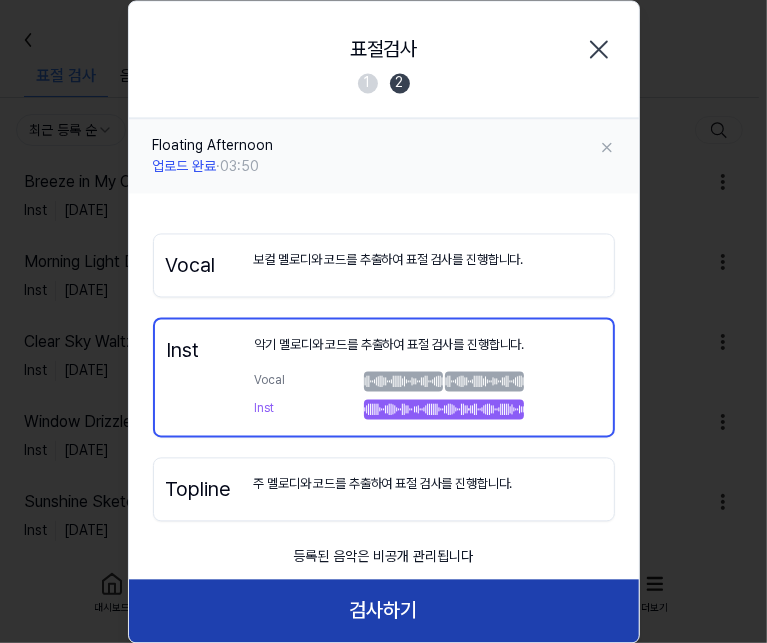 click on "검사하기" at bounding box center [384, 611] 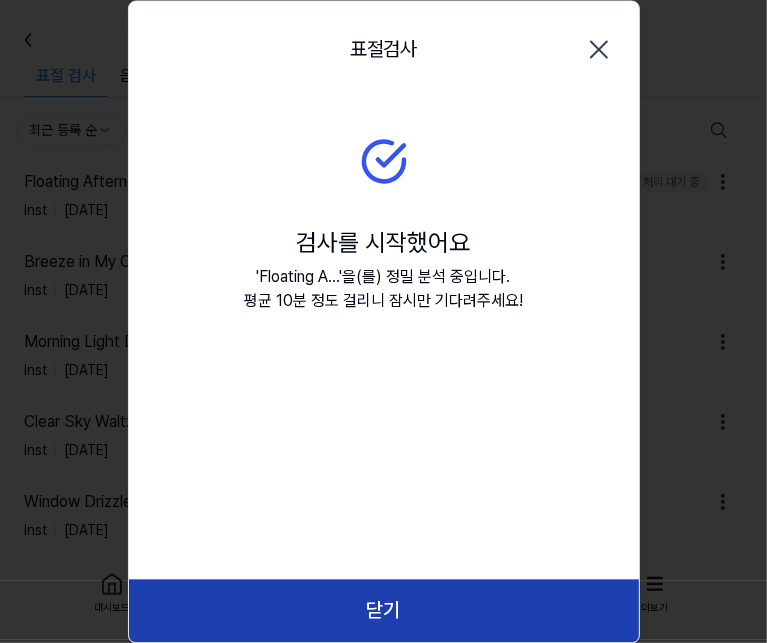 click on "닫기" at bounding box center [384, 611] 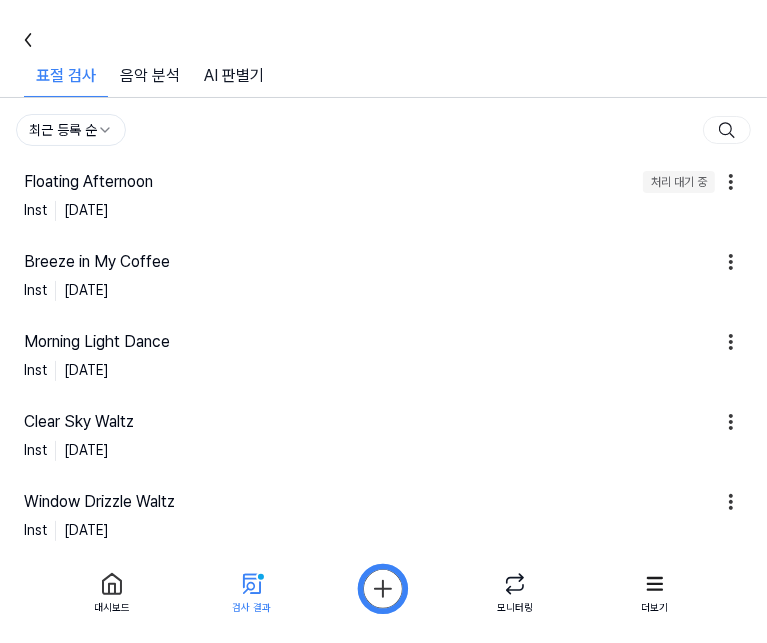click on "대시보드 커뮤니티 가격안내 업데이트 문의하기 38 Jazzy Sons 대시보드 표절 검사 3 음악 분석 Beta AI 판별기 Beta 모니터링 📋  설문조사 음원 표절 검사를 사용해보니 어떠셨나요? 여러분의 피드백을 기다리고 있습니다!  설문조사 하러 가기 스탠다드    플랜 표절 검사를 할 수 있습니다. 남은 모니터링 3   곡 더 보기 대시보드 표절 검사 표절 검사 표절 검사 음악 분석 AI 판별기 전체 악기 보컬 악기 + 보컬 최근 등록 순 Floating Afternoon 처리 대기 중 Inst [DATE] Breeze in My Coffee Inst [DATE] Morning Light Dance Inst [DATE] Clear Sky Waltz Inst [DATE] Window Drizzle Waltz Inst [DATE] Sunshine Sketches Inst [DATE] Rainlight Reverie Inst [DATE] Rainlight Reverie (1) Inst [DATE] Clouds Begin to Part Inst [DATE] Clouds Begin to Part (1) Inst [DATE] Previous 1 2 3 4 5 Next 대시보드 검사 결과 모니터링 더보기" at bounding box center (383, 321) 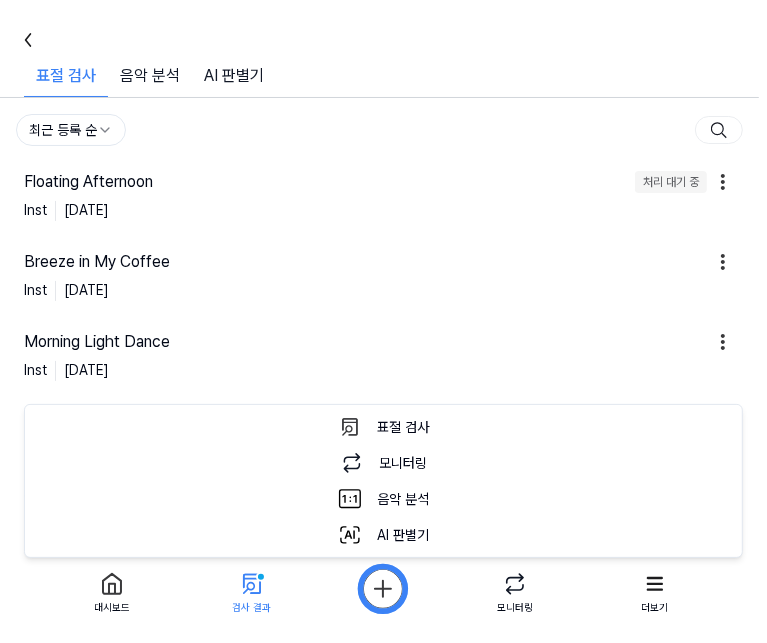 click on "대시보드 커뮤니티 가격안내 업데이트 문의하기 38 Jazzy Sons 대시보드 표절 검사 3 음악 분석 Beta AI 판별기 Beta 모니터링 📋  설문조사 음원 표절 검사를 사용해보니 어떠셨나요? 여러분의 피드백을 기다리고 있습니다!  설문조사 하러 가기 스탠다드    플랜 표절 검사를 할 수 있습니다. 남은 모니터링 3   곡 더 보기 대시보드 표절 검사 표절 검사 표절 검사 음악 분석 AI 판별기 전체 악기 보컬 악기 + 보컬 최근 등록 순 Floating Afternoon 처리 대기 중 Inst [DATE] Breeze in My Coffee Inst [DATE] Morning Light Dance Inst [DATE] Clear Sky Waltz Inst [DATE] Window Drizzle Waltz Inst [DATE] Sunshine Sketches Inst [DATE] Rainlight Reverie Inst [DATE] Rainlight Reverie (1) Inst [DATE] Clouds Begin to Part Inst [DATE] Clouds Begin to Part (1) Inst [DATE] Previous 1 2 3 4 5 Next 대시보드 검사 결과 모니터링 더보기" at bounding box center (383, 321) 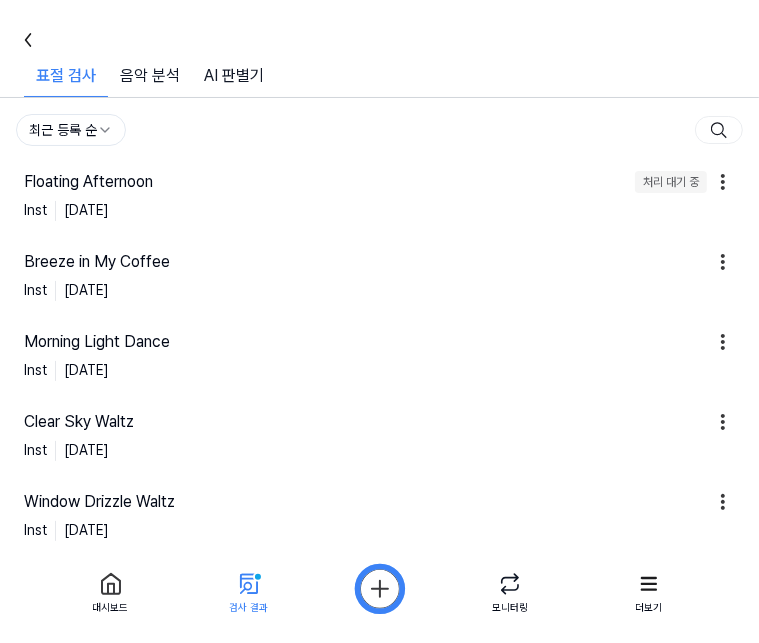 click on "대시보드 커뮤니티 가격안내 업데이트 문의하기 38 Jazzy Sons 대시보드 표절 검사 3 음악 분석 Beta AI 판별기 Beta 모니터링 📋  설문조사 음원 표절 검사를 사용해보니 어떠셨나요? 여러분의 피드백을 기다리고 있습니다!  설문조사 하러 가기 스탠다드    플랜 표절 검사를 할 수 있습니다. 남은 모니터링 3   곡 더 보기 대시보드 표절 검사 표절 검사 표절 검사 음악 분석 AI 판별기 전체 악기 보컬 악기 + 보컬 최근 등록 순 Floating Afternoon 처리 대기 중 Inst [DATE] Breeze in My Coffee Inst [DATE] Morning Light Dance Inst [DATE] Clear Sky Waltz Inst [DATE] Window Drizzle Waltz Inst [DATE] Sunshine Sketches Inst [DATE] Rainlight Reverie Inst [DATE] Rainlight Reverie (1) Inst [DATE] Clouds Begin to Part Inst [DATE] Clouds Begin to Part (1) Inst [DATE] Previous 1 2 3 4 5 Next 대시보드 검사 결과 모니터링 더보기" at bounding box center [379, 321] 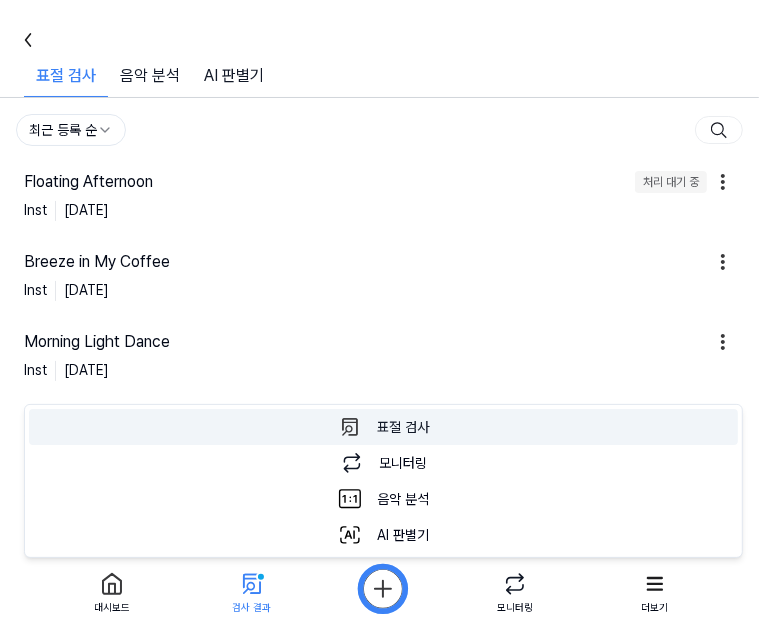 click on "표절 검사 표절 검사를 할 수 있습니다." at bounding box center [383, 427] 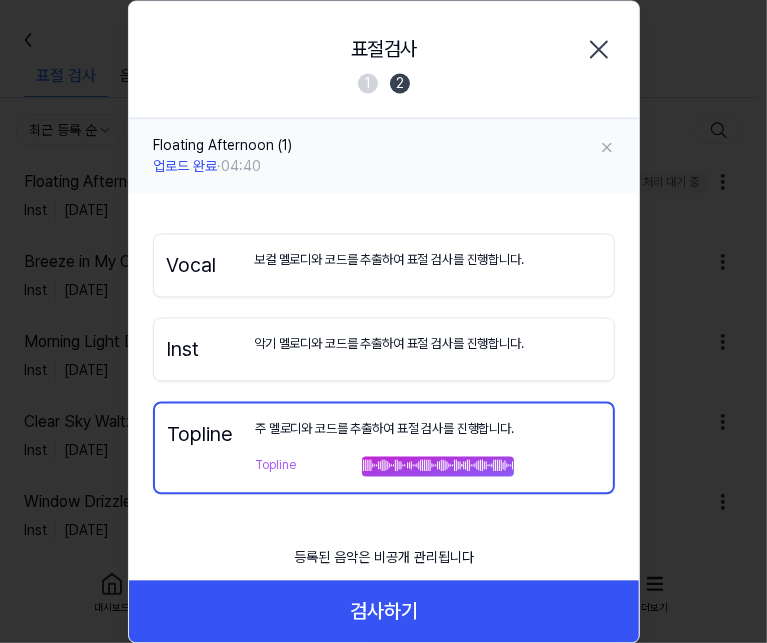 click on "Inst 악기 멜로디와 코드를 추출하여 표절 검사를 진행합니다. Vocal Inst" at bounding box center [384, 349] 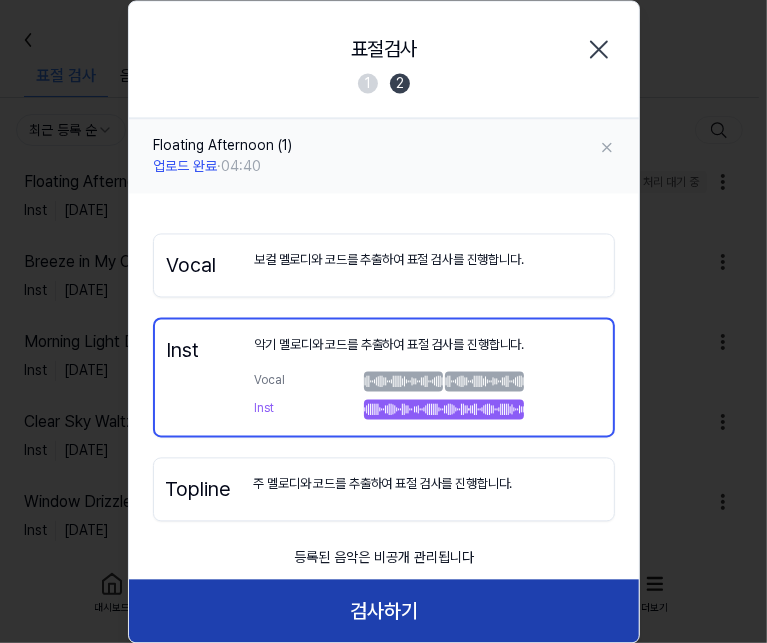 click on "검사하기" at bounding box center [384, 611] 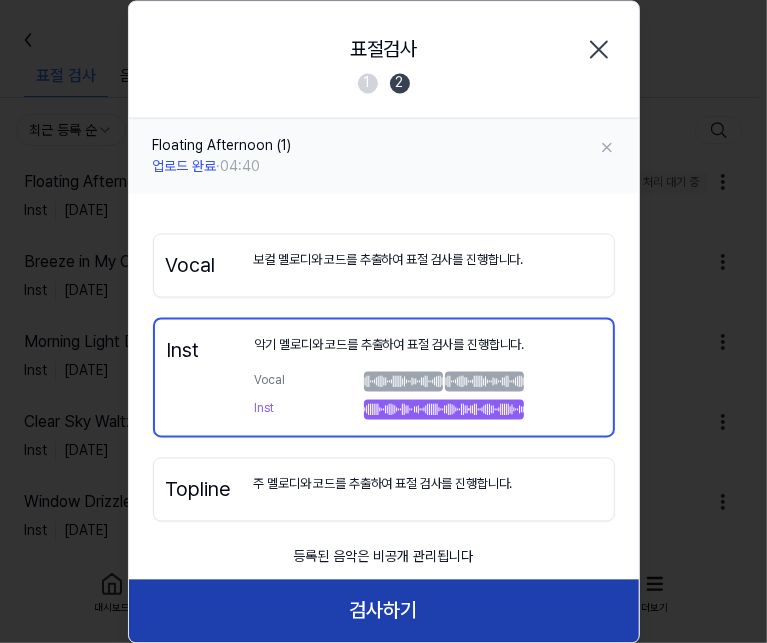 click on "검사하기" at bounding box center (384, 611) 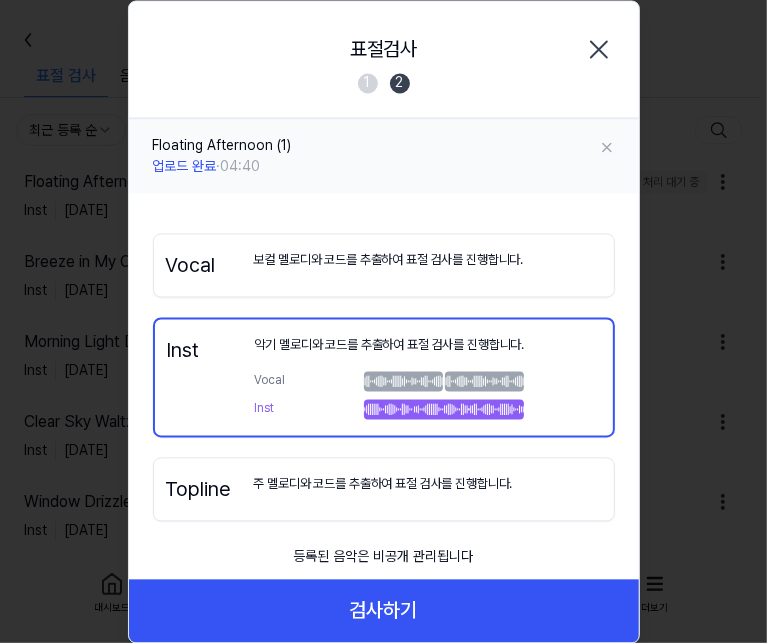 click 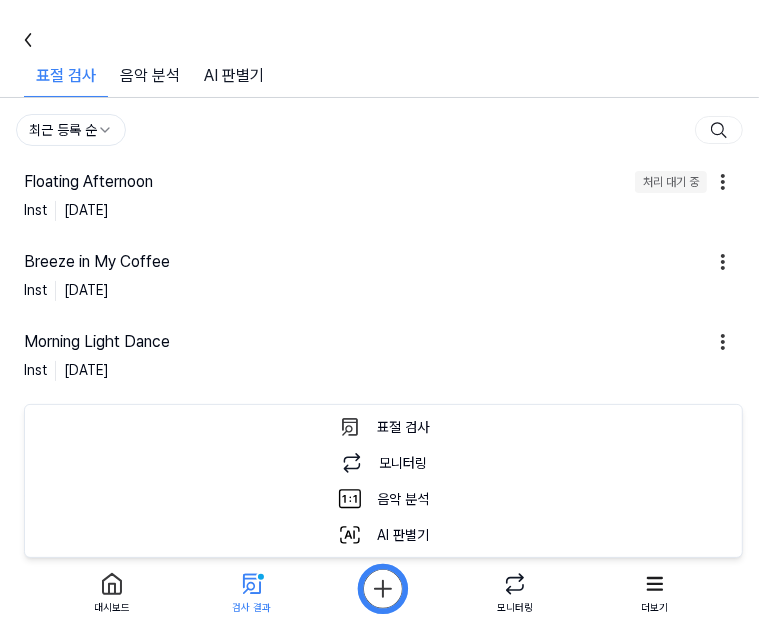 click on "대시보드 커뮤니티 가격안내 업데이트 문의하기 38 Jazzy Sons 대시보드 표절 검사 3 음악 분석 Beta AI 판별기 Beta 모니터링 📋  설문조사 음원 표절 검사를 사용해보니 어떠셨나요? 여러분의 피드백을 기다리고 있습니다!  설문조사 하러 가기 스탠다드    플랜 표절 검사를 할 수 있습니다. 남은 모니터링 3   곡 더 보기 대시보드 표절 검사 표절 검사 표절 검사 음악 분석 AI 판별기 전체 악기 보컬 악기 + 보컬 최근 등록 순 Floating Afternoon 처리 대기 중 Inst [DATE] Breeze in My Coffee Inst [DATE] Morning Light Dance Inst [DATE] Clear Sky Waltz Inst [DATE] Window Drizzle Waltz Inst [DATE] Sunshine Sketches Inst [DATE] Rainlight Reverie Inst [DATE] Rainlight Reverie (1) Inst [DATE] Clouds Begin to Part Inst [DATE] Clouds Begin to Part (1) Inst [DATE] Previous 1 2 3 4 5 Next 대시보드 검사 결과 모니터링 더보기" at bounding box center [383, 321] 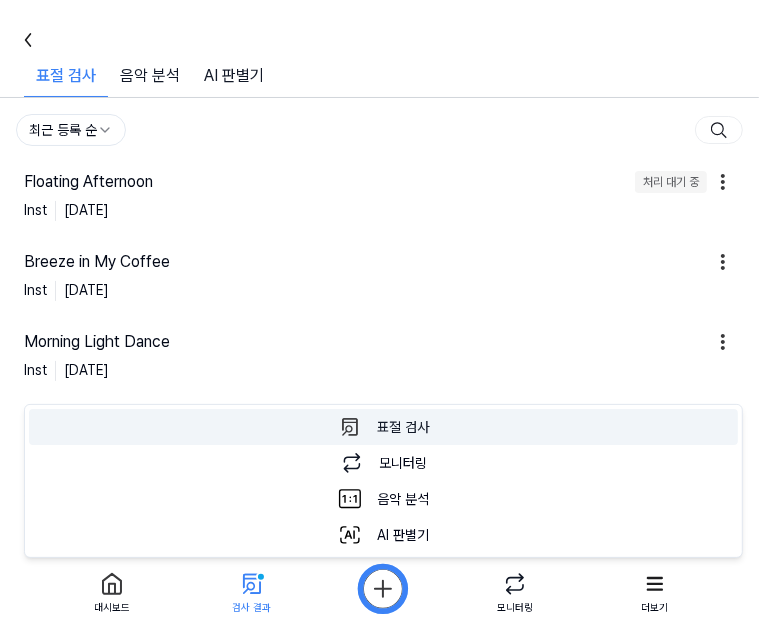 click on "표절 검사 표절 검사를 할 수 있습니다." at bounding box center (383, 427) 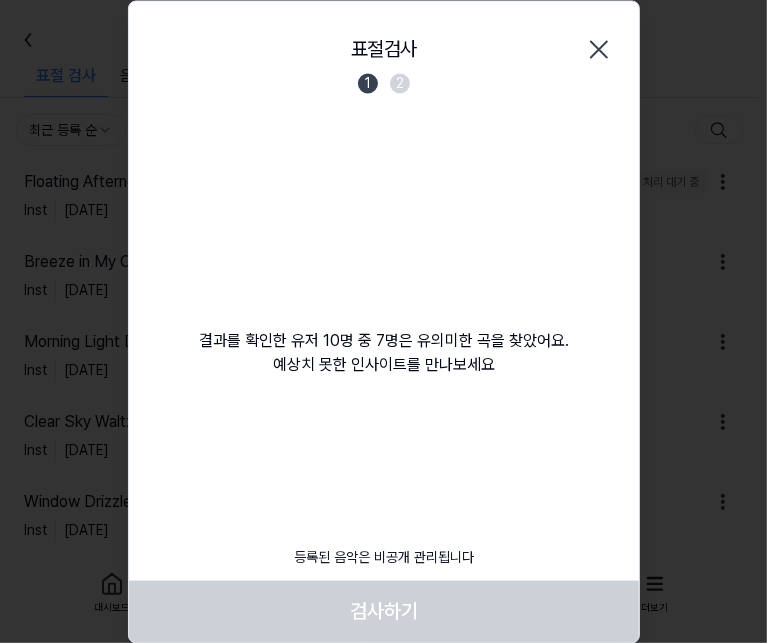 click 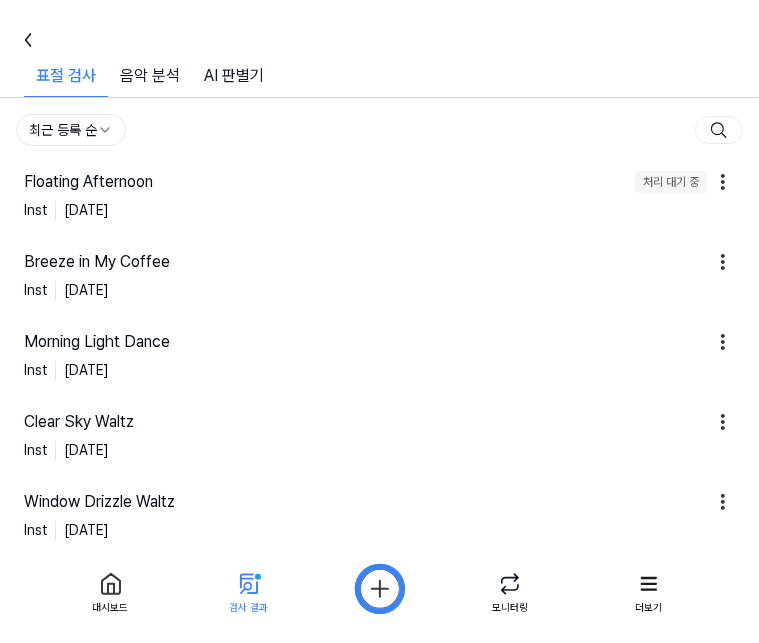 click on "대시보드 커뮤니티 가격안내 업데이트 문의하기 38 Jazzy Sons 대시보드 표절 검사 3 음악 분석 Beta AI 판별기 Beta 모니터링 📋  설문조사 음원 표절 검사를 사용해보니 어떠셨나요? 여러분의 피드백을 기다리고 있습니다!  설문조사 하러 가기 스탠다드    플랜 표절 검사를 할 수 있습니다. 남은 모니터링 3   곡 더 보기 대시보드 표절 검사 표절 검사 표절 검사 음악 분석 AI 판별기 전체 악기 보컬 악기 + 보컬 최근 등록 순 Floating Afternoon 처리 대기 중 Inst [DATE] Breeze in My Coffee Inst [DATE] Morning Light Dance Inst [DATE] Clear Sky Waltz Inst [DATE] Window Drizzle Waltz Inst [DATE] Sunshine Sketches Inst [DATE] Rainlight Reverie Inst [DATE] Rainlight Reverie (1) Inst [DATE] Clouds Begin to Part Inst [DATE] Clouds Begin to Part (1) Inst [DATE] Previous 1 2 3 4 5 Next 대시보드 검사 결과 모니터링 더보기" at bounding box center [379, 321] 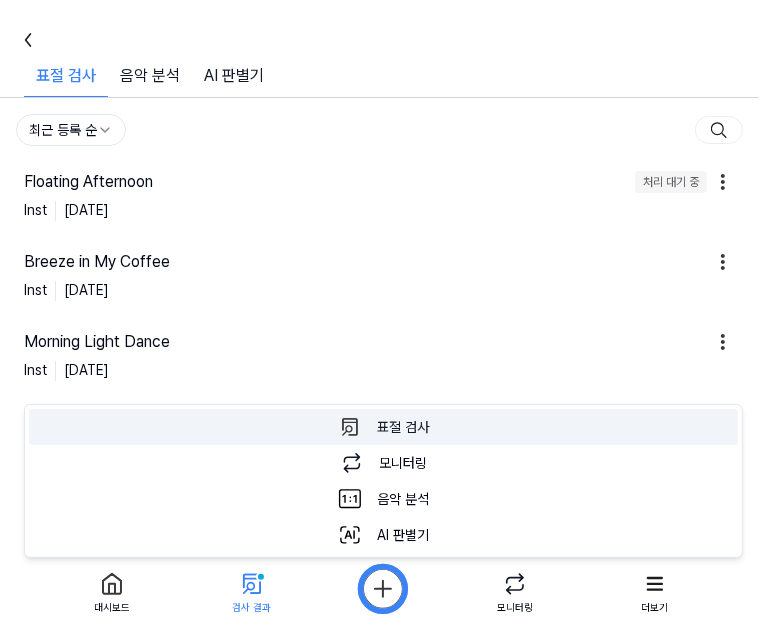 click on "표절 검사 표절 검사를 할 수 있습니다." at bounding box center (383, 427) 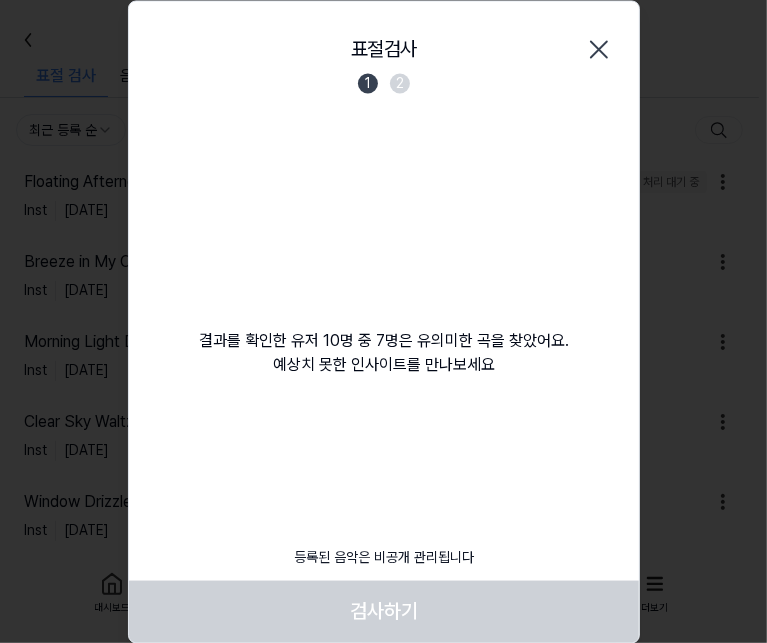 click on "표절검사 닫기 1 2" at bounding box center [384, 59] 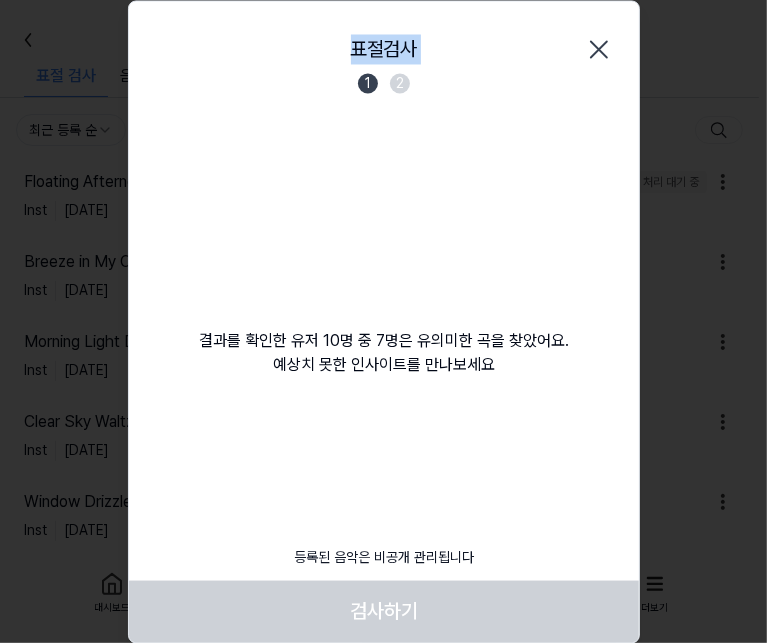 click on "대시보드 커뮤니티 가격안내 업데이트 문의하기 38 Jazzy Sons 대시보드 표절 검사 3 음악 분석 Beta AI 판별기 Beta 모니터링 📋  설문조사 음원 표절 검사를 사용해보니 어떠셨나요? 여러분의 피드백을 기다리고 있습니다!  설문조사 하러 가기 스탠다드    플랜 표절 검사를 할 수 있습니다. 남은 모니터링 3   곡 더 보기 대시보드 표절 검사 표절 검사 표절 검사 음악 분석 AI 판별기 전체 악기 보컬 악기 + 보컬 최근 등록 순 Floating Afternoon 처리 대기 중 Inst [DATE] Breeze in My Coffee Inst [DATE] Morning Light Dance Inst [DATE] Clear Sky Waltz Inst [DATE] Window Drizzle Waltz Inst [DATE] Sunshine Sketches Inst [DATE] Rainlight Reverie Inst [DATE] Rainlight Reverie (1) Inst [DATE] Clouds Begin to Part Inst [DATE] Clouds Begin to Part (1) Inst [DATE] Previous 1 2 3 4 5 Next 대시보드 검사 결과 모니터링 더보기 닫기 1" at bounding box center (379, 321) 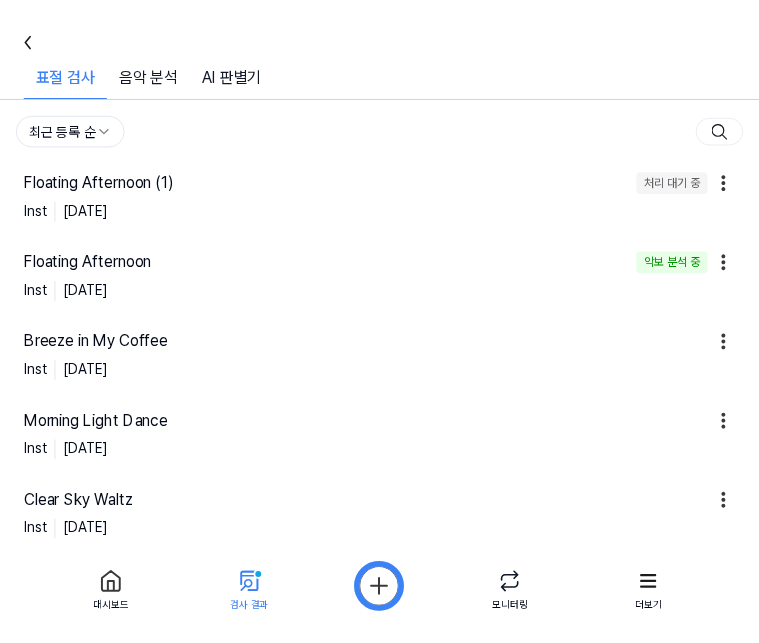 scroll, scrollTop: 0, scrollLeft: 0, axis: both 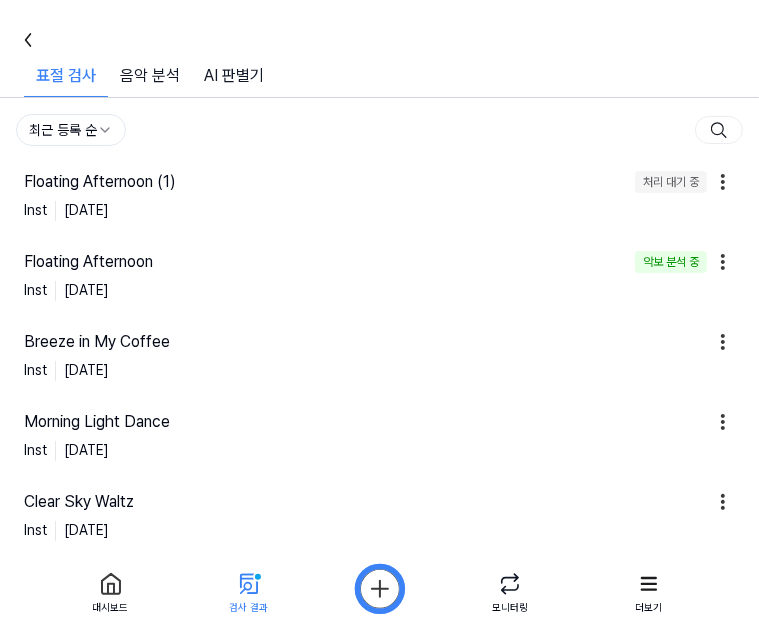 click on "대시보드 커뮤니티 가격안내 업데이트 문의하기 38 Jazzy Sons 대시보드 표절 검사 2 음악 분석 Beta AI 판별기 Beta 모니터링 📋  설문조사 음원 표절 검사를 사용해보니 어떠셨나요? 여러분의 피드백을 기다리고 있습니다!  설문조사 하러 가기 스탠다드    플랜 표절 검사를 할 수 있습니다. 남은 모니터링 3   곡 더 보기 대시보드 표절 검사 표절 검사 표절 검사 음악 분석 AI 판별기 전체 악기 보컬 악기 + 보컬 최근 등록 순 Floating Afternoon (1) 처리 대기 중 Inst 2025.07.06. Floating Afternoon 악보 분석 중 Inst 2025.07.06. Breeze in My Coffee Inst 2025.07.06. Morning Light Dance Inst 2025.07.06. Clear Sky Waltz Inst 2025.07.06. Window Drizzle Waltz Inst 2025.07.06. Sunshine Sketches Inst 2025.07.06. Rainlight Reverie Inst 2025.07.06. Rainlight Reverie (1) Inst 2025.07.05. Clouds Begin to Part Inst 2025.07.05. Previous 1 2 3 4 5 Next 대시보드 검사 결과 모니터링" at bounding box center (379, 321) 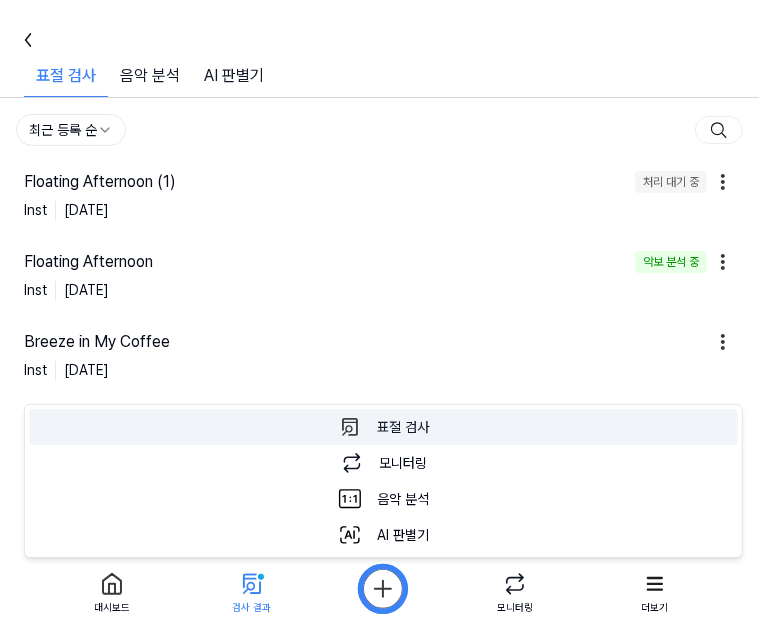 click on "표절 검사 표절 검사를 할 수 있습니다." at bounding box center (383, 427) 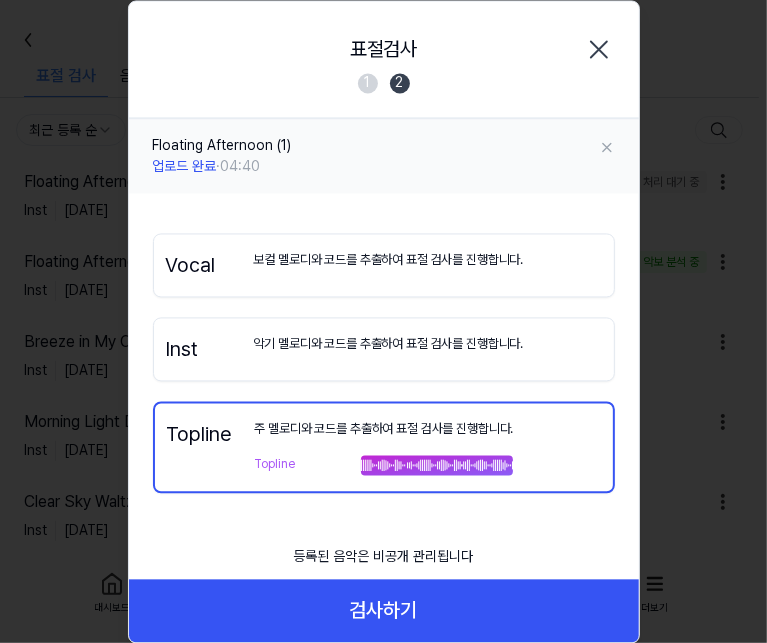 click on "Inst 악기 멜로디와 코드를 추출하여 표절 검사를 진행합니다. Vocal Inst" at bounding box center (384, 349) 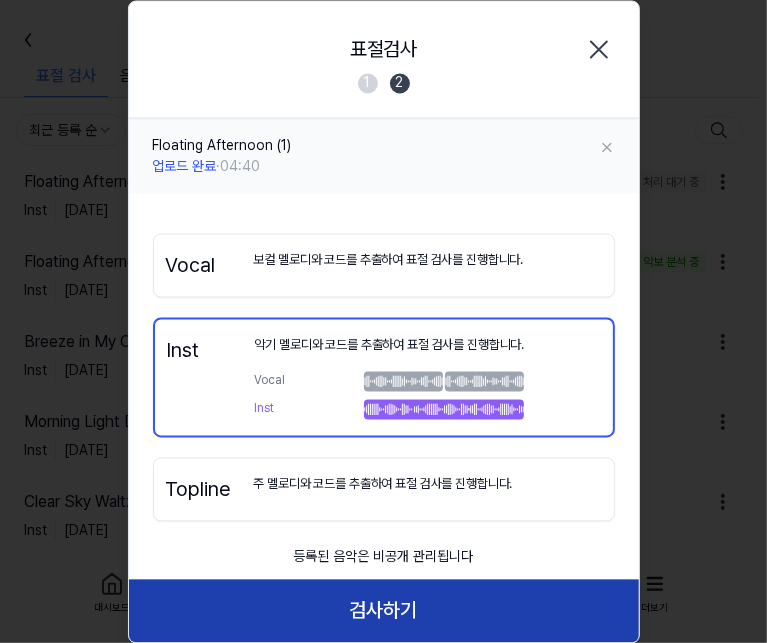 click on "검사하기" at bounding box center (384, 611) 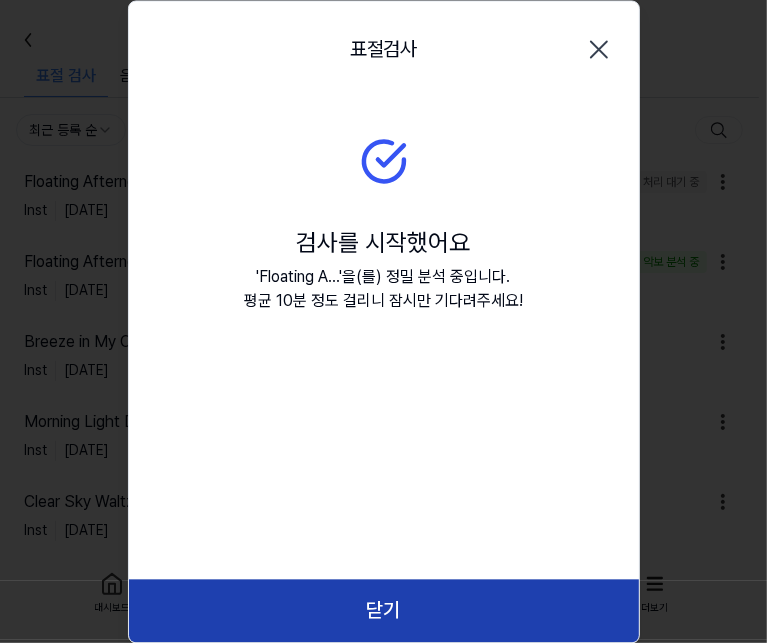 click on "닫기" at bounding box center [384, 611] 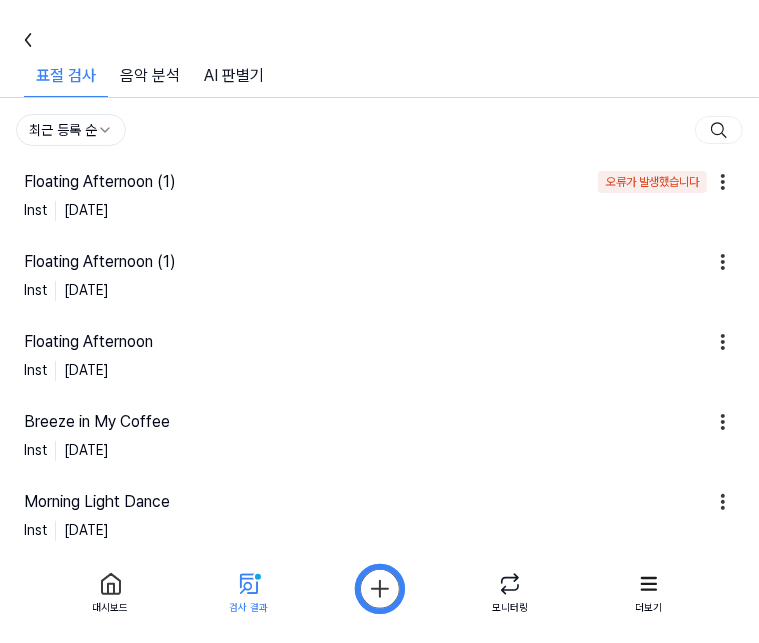 click on "Inst [DATE]" at bounding box center [379, 210] 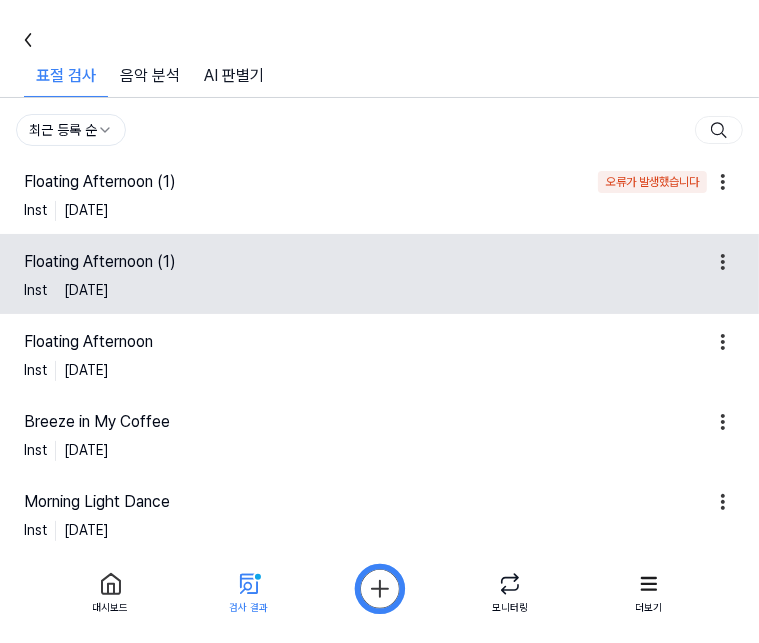 click on "Inst [DATE]" at bounding box center [379, 290] 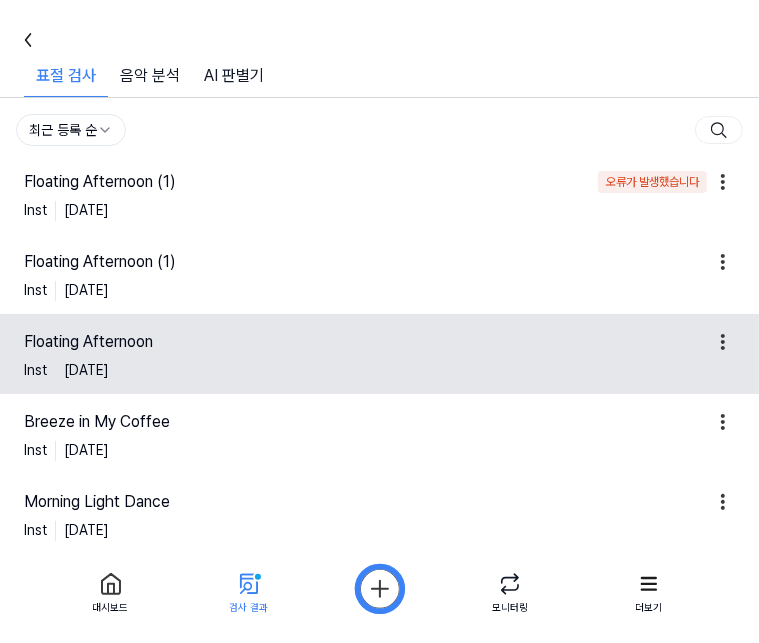 click on "Floating Afternoon" at bounding box center (365, 342) 